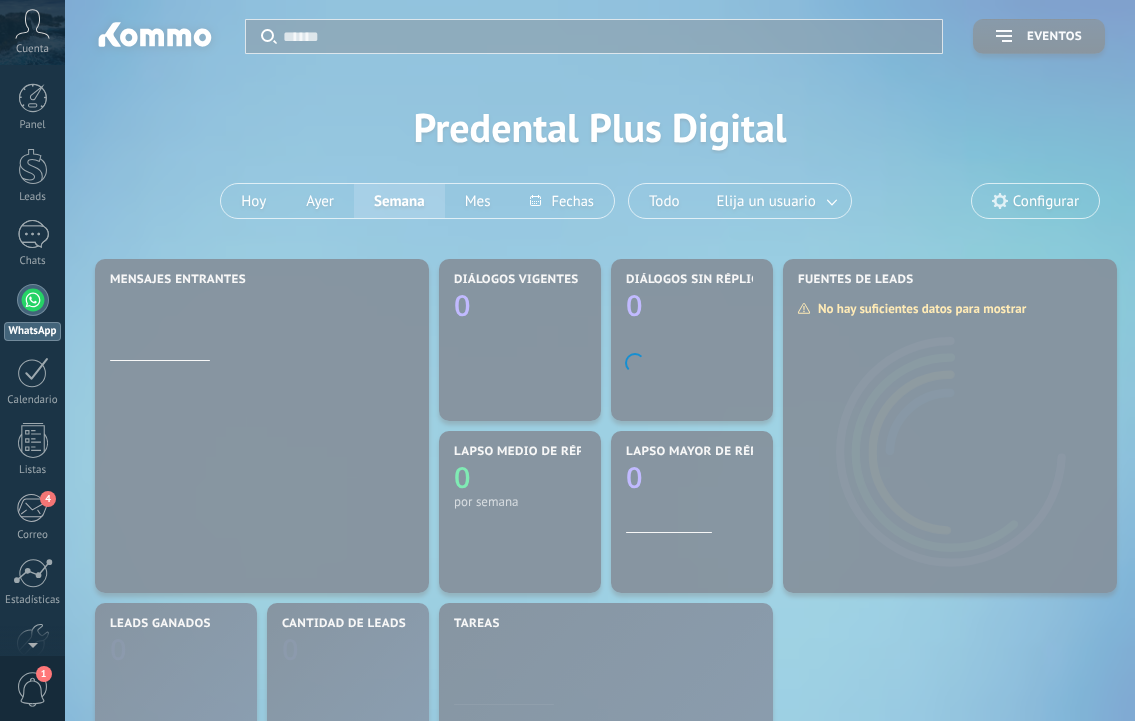 scroll, scrollTop: 0, scrollLeft: 0, axis: both 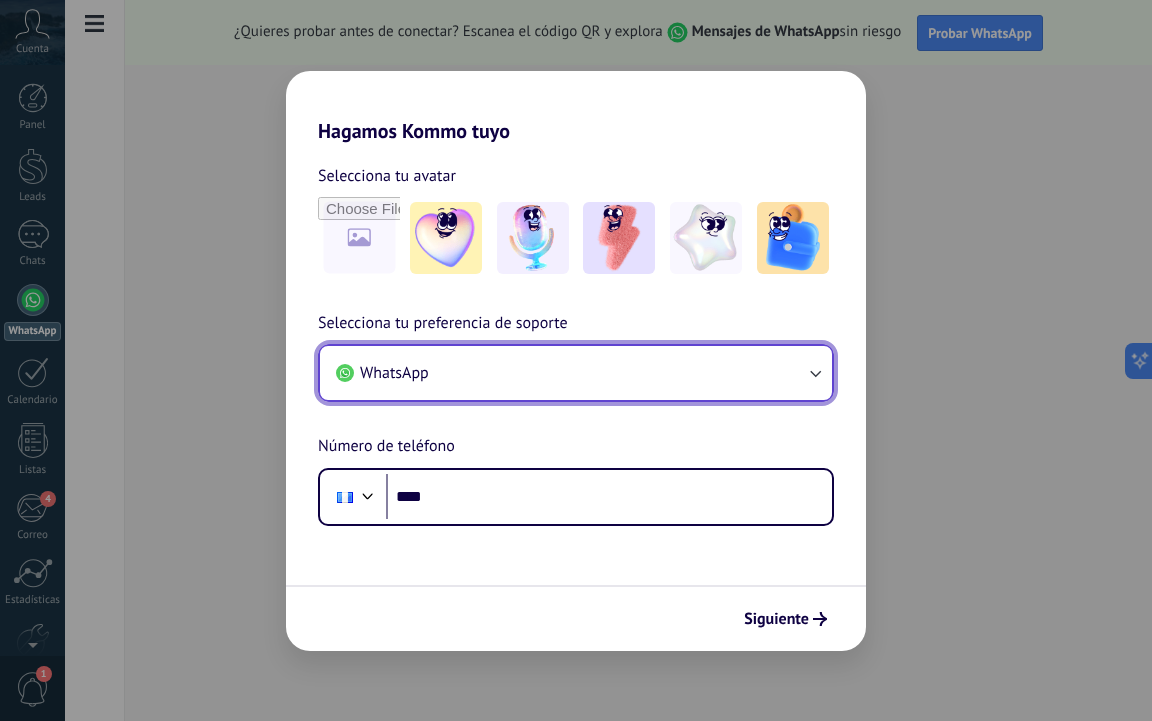 click on "WhatsApp" at bounding box center [576, 373] 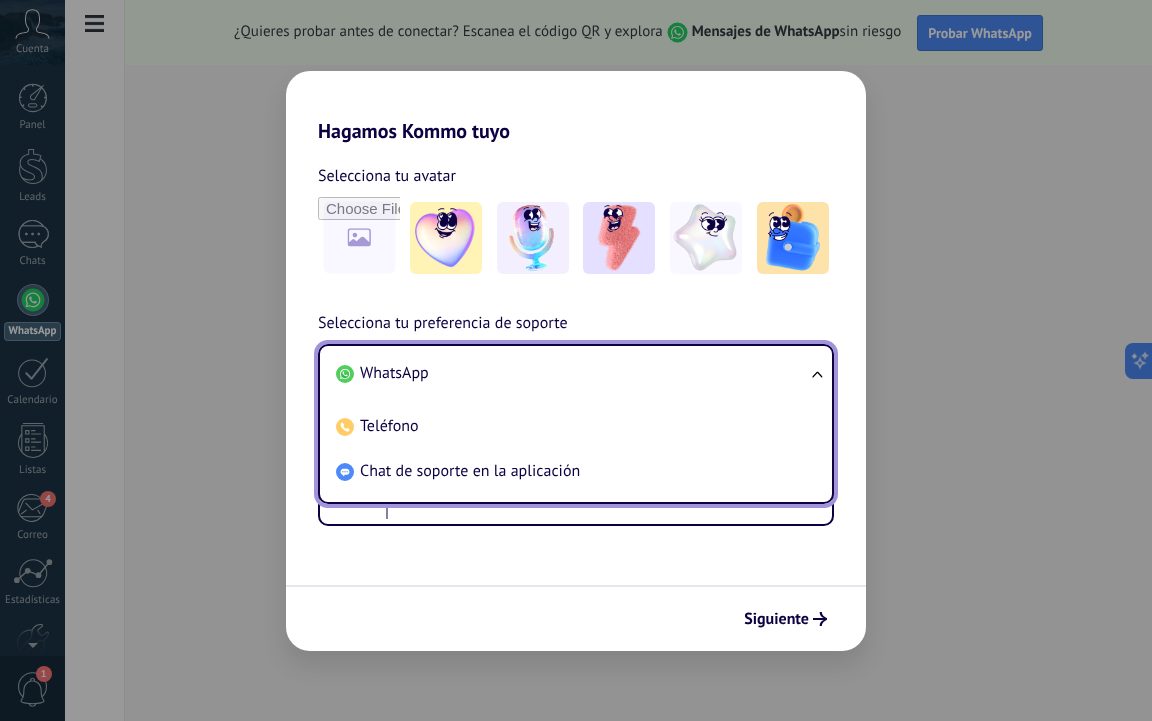 click on "WhatsApp" at bounding box center (572, 373) 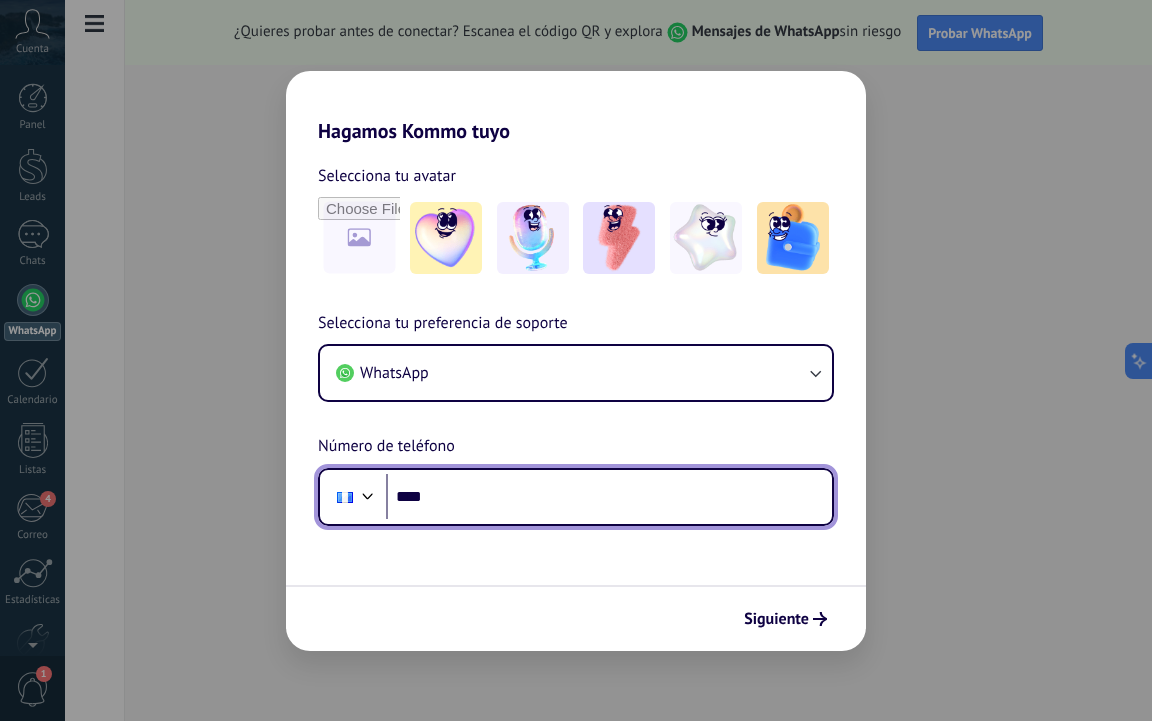 click on "****" at bounding box center [609, 497] 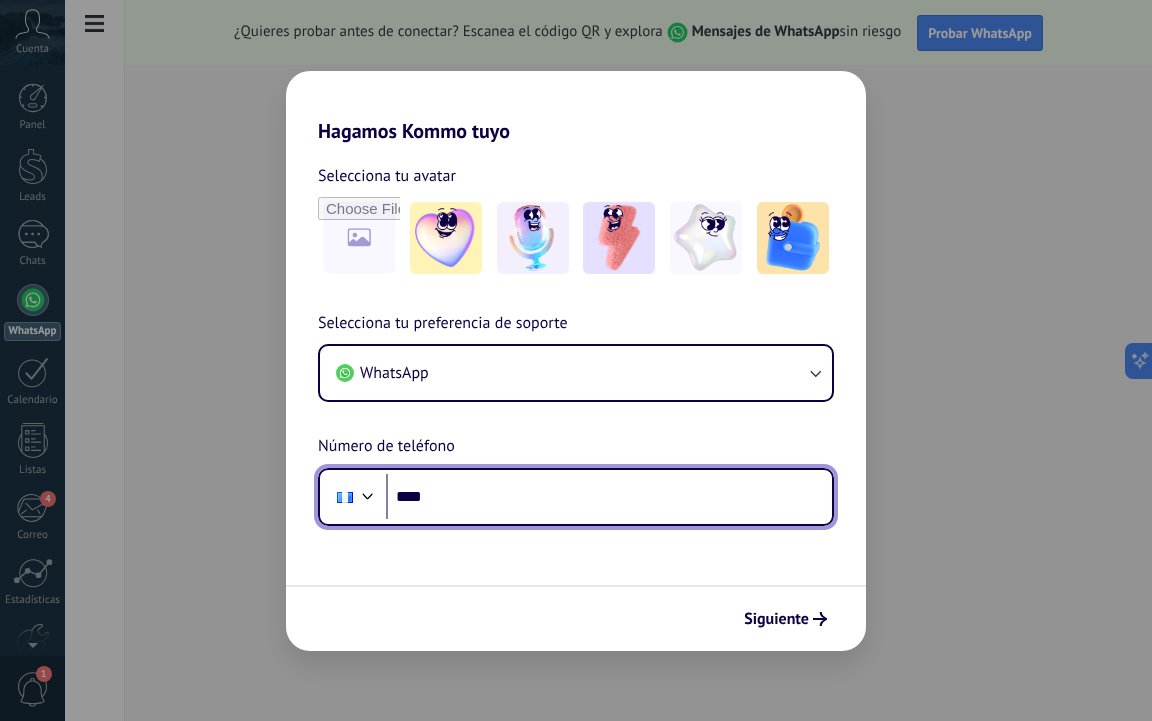 click on "****" at bounding box center (609, 497) 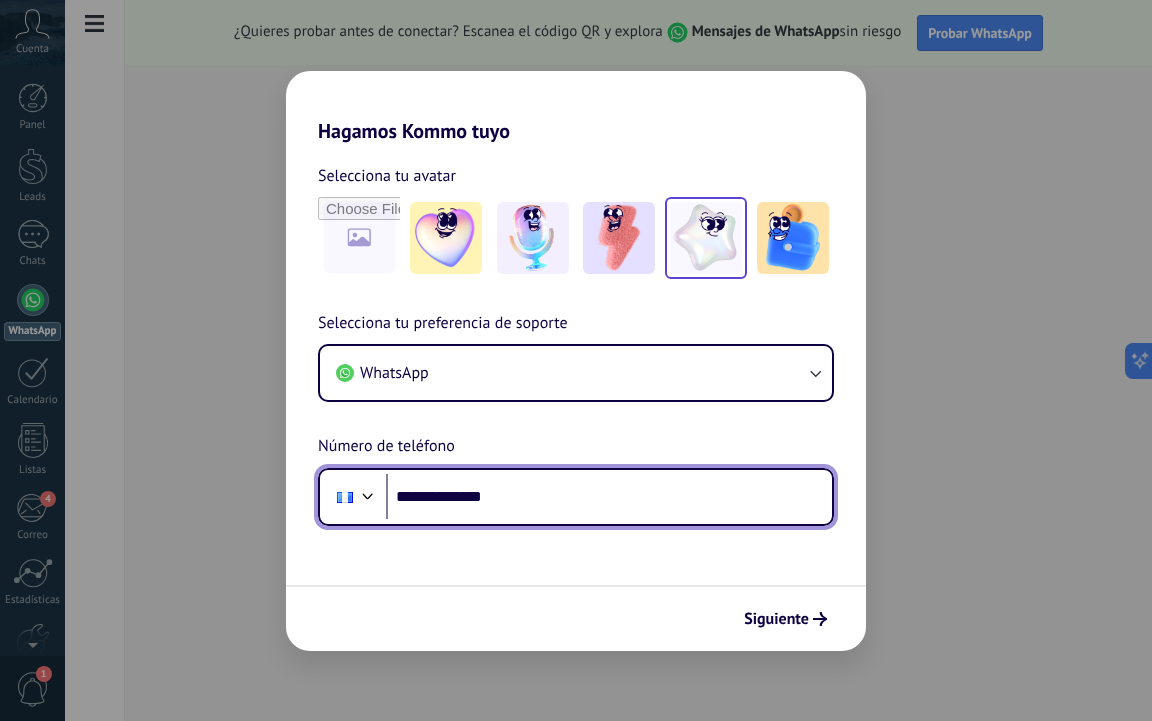 type on "**********" 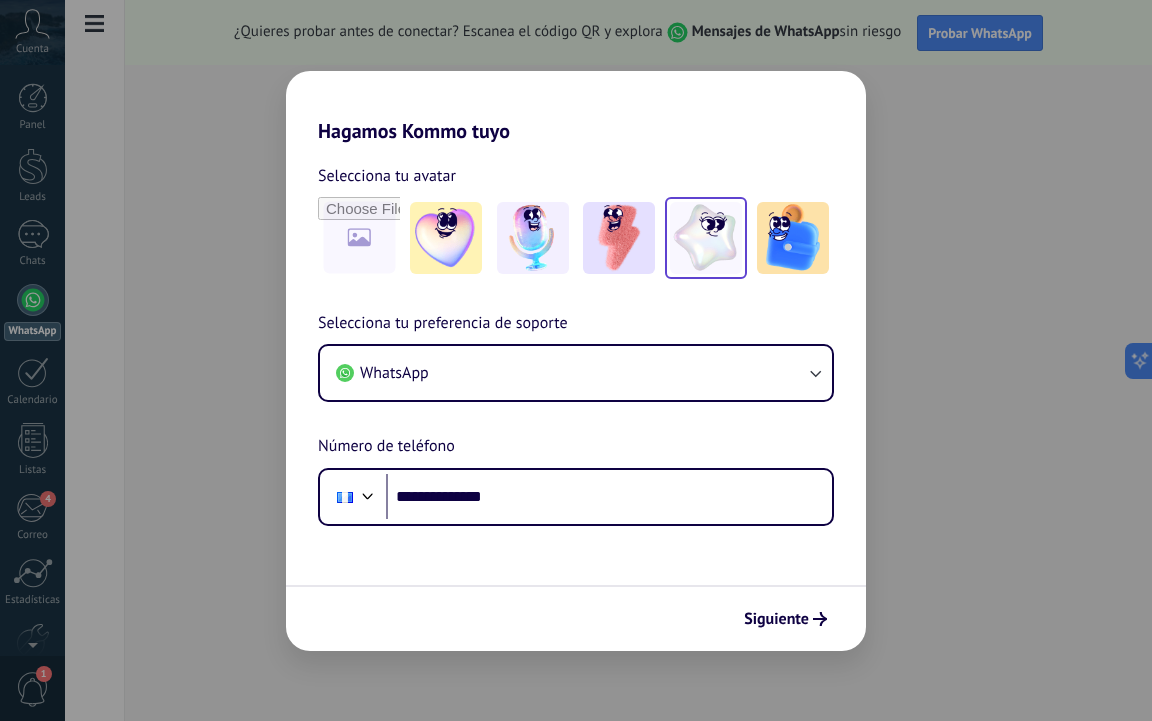click at bounding box center [446, 238] 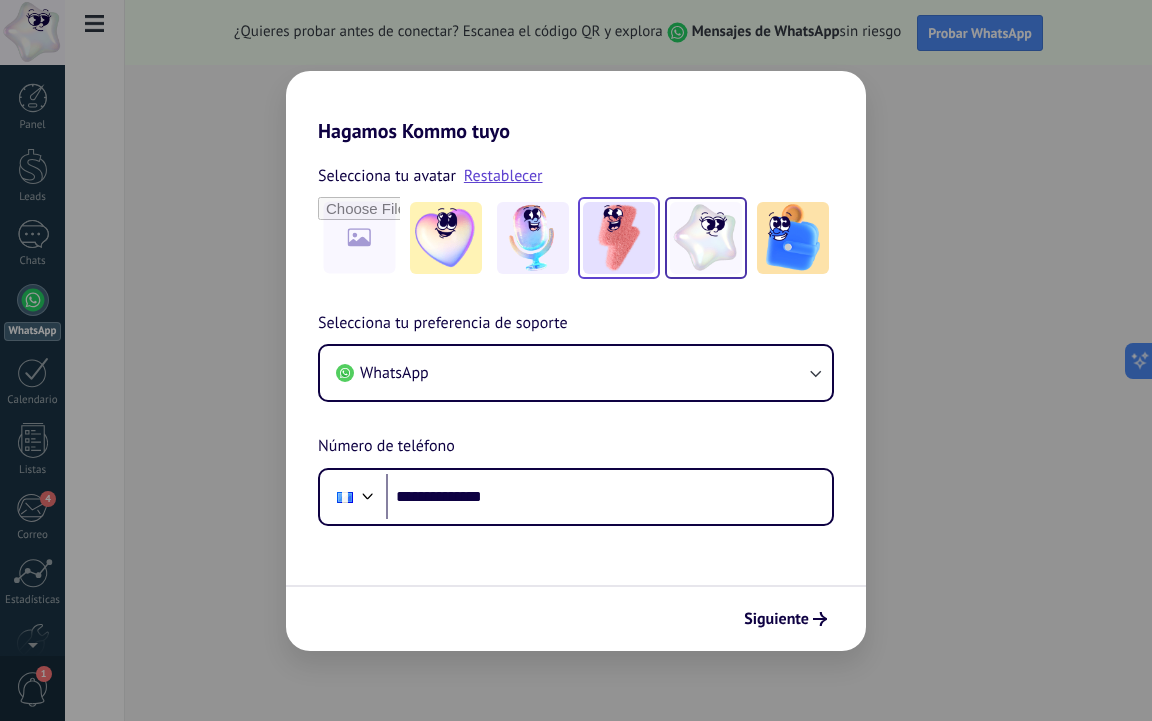 click at bounding box center (446, 238) 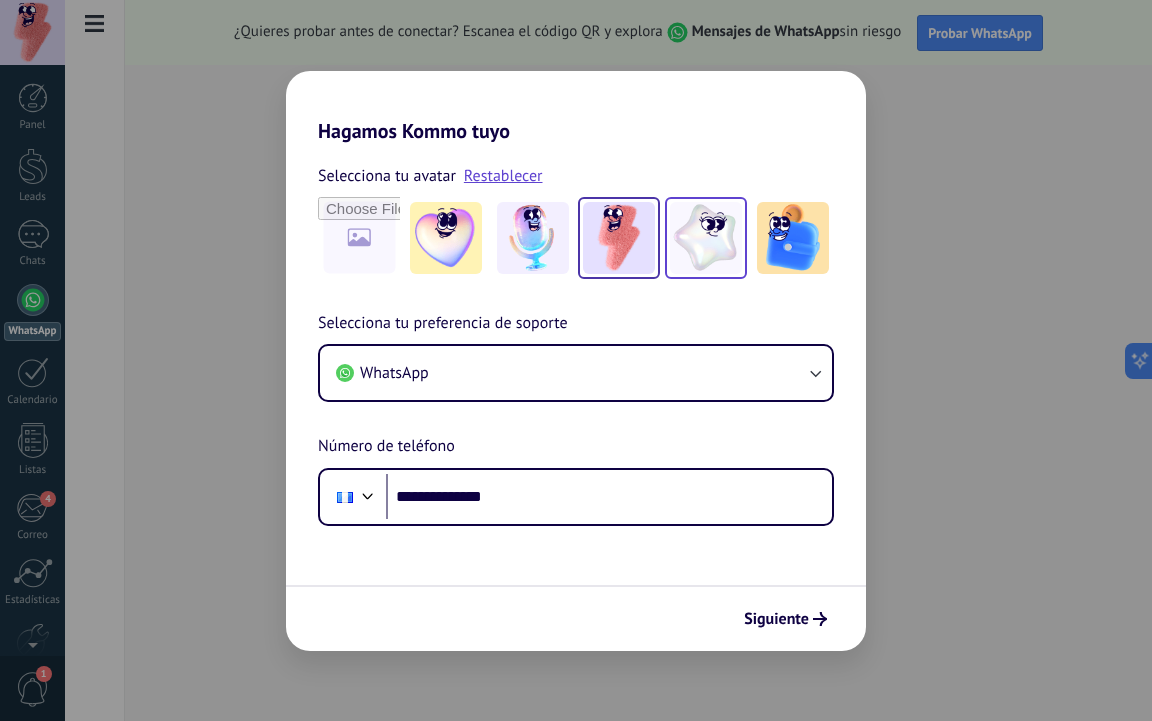 click at bounding box center (446, 238) 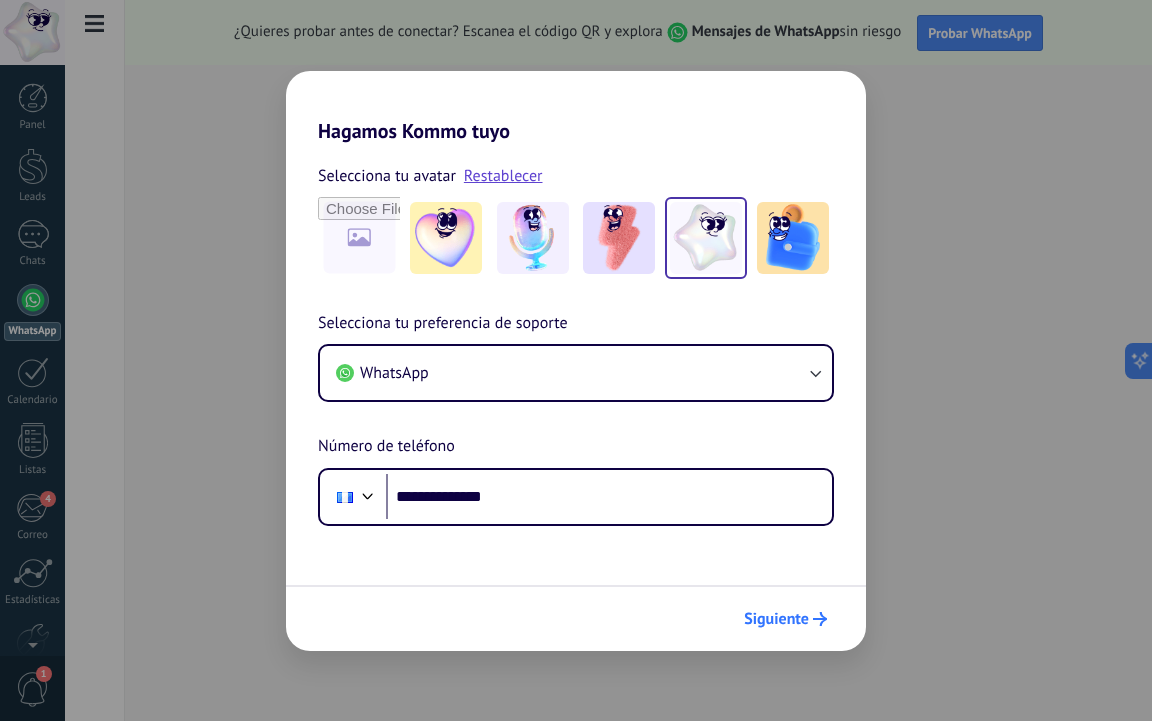 click on "Siguiente" at bounding box center (776, 619) 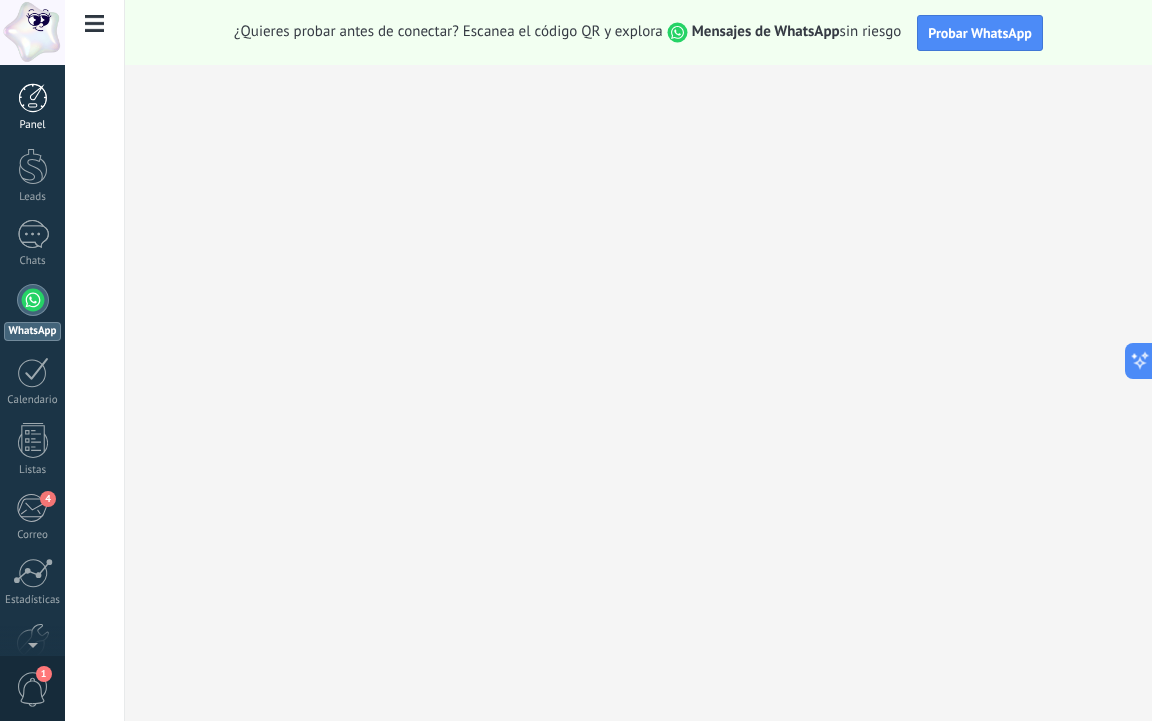 click at bounding box center [33, 98] 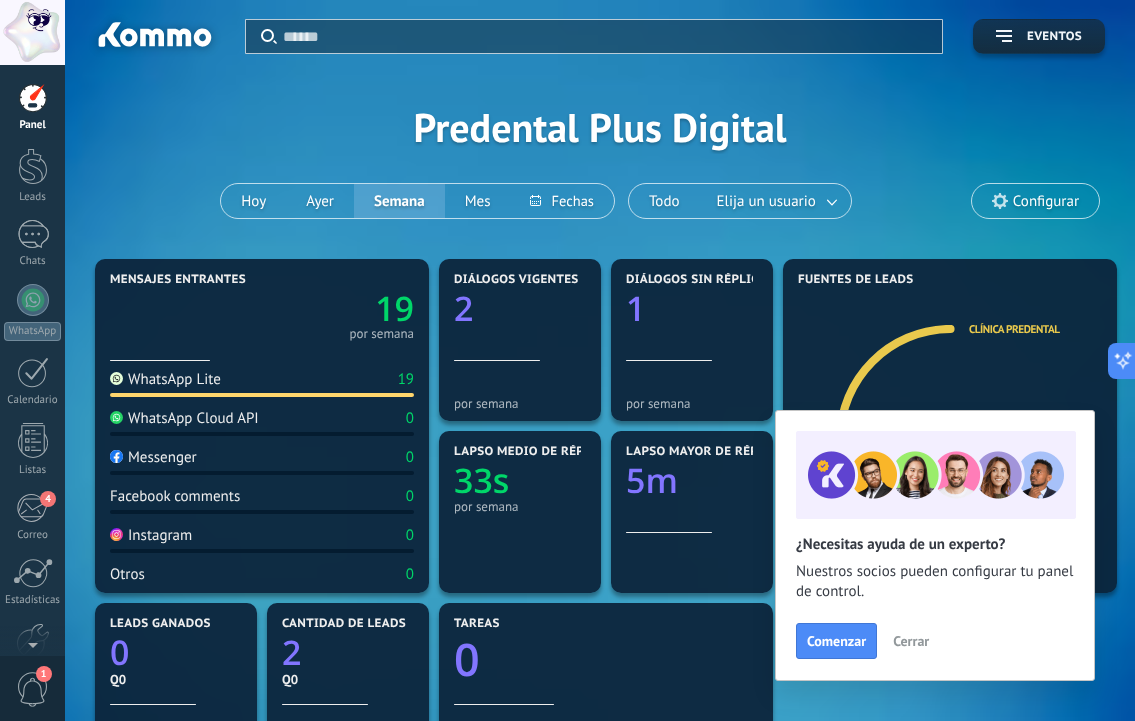 click on "Cerrar" at bounding box center (911, 641) 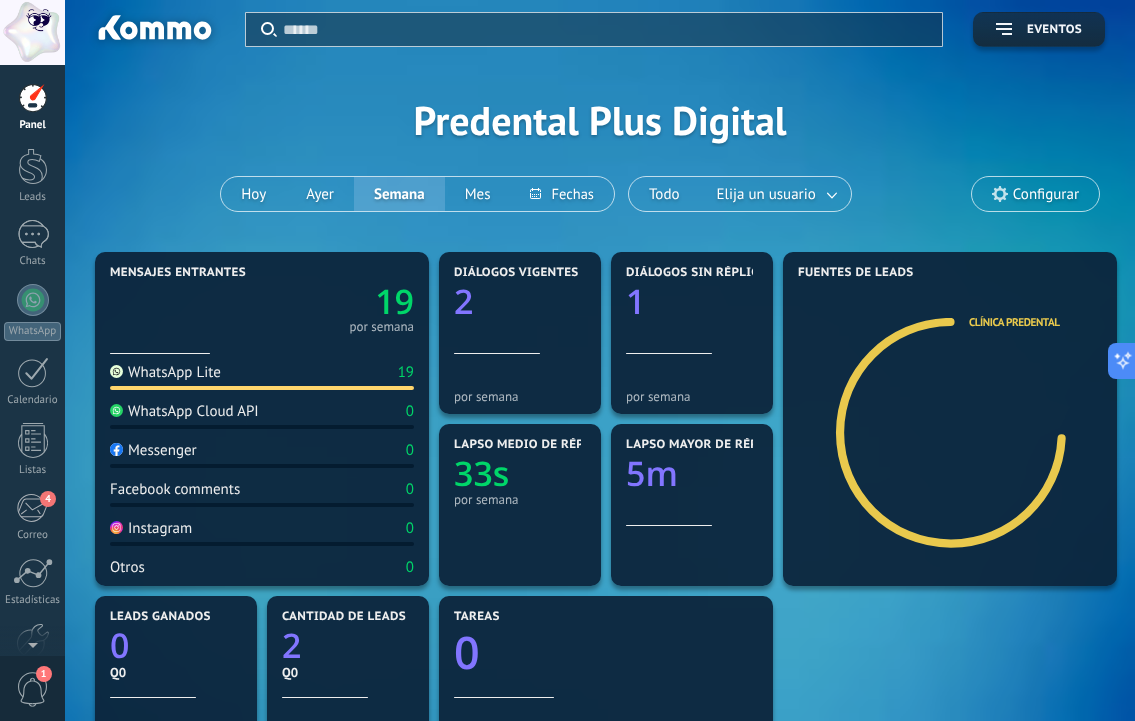 scroll, scrollTop: 0, scrollLeft: 0, axis: both 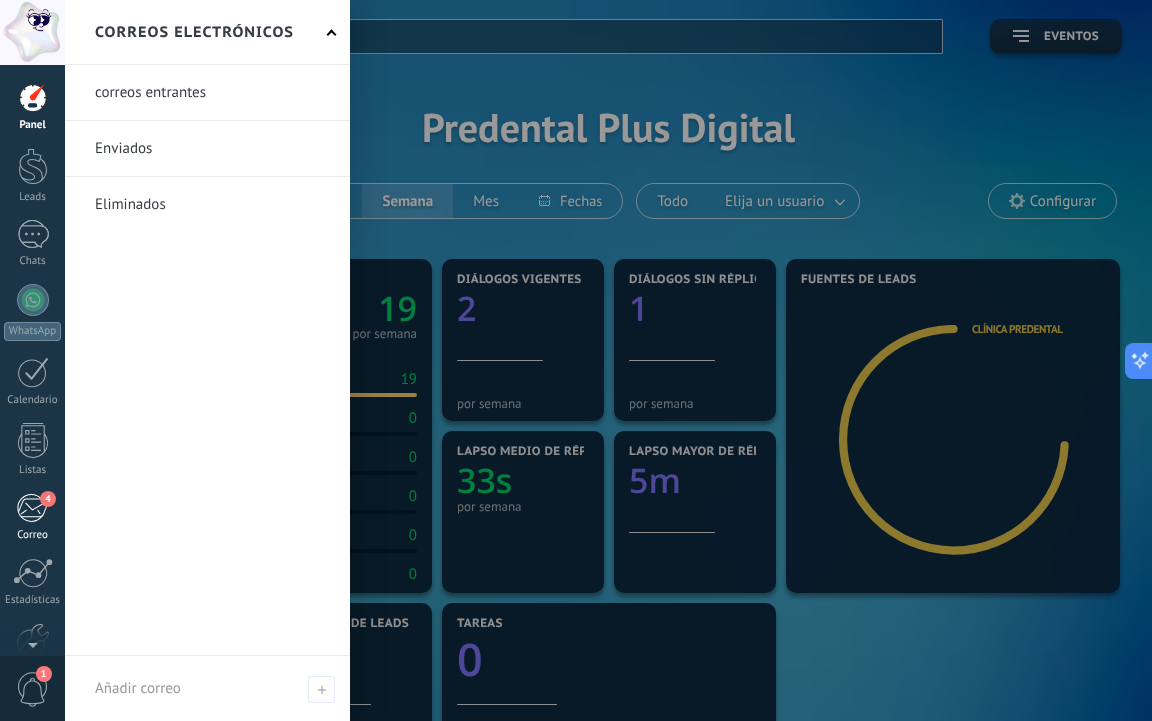 click on "4
Correo" at bounding box center [32, 517] 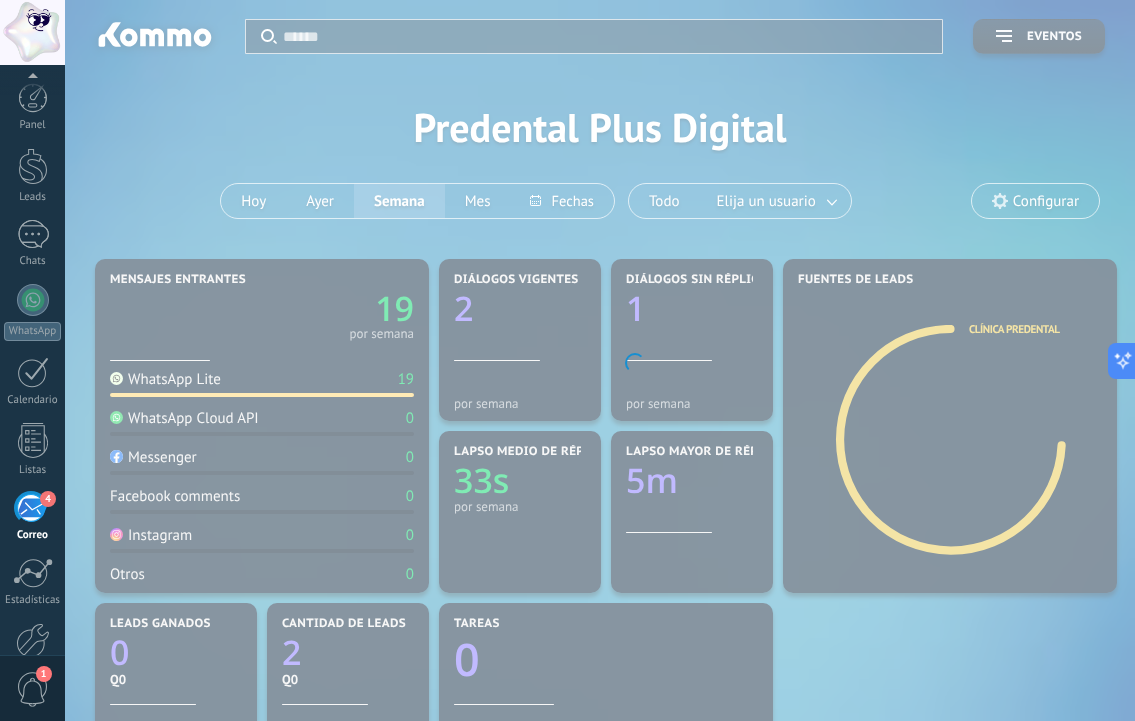 scroll, scrollTop: 111, scrollLeft: 0, axis: vertical 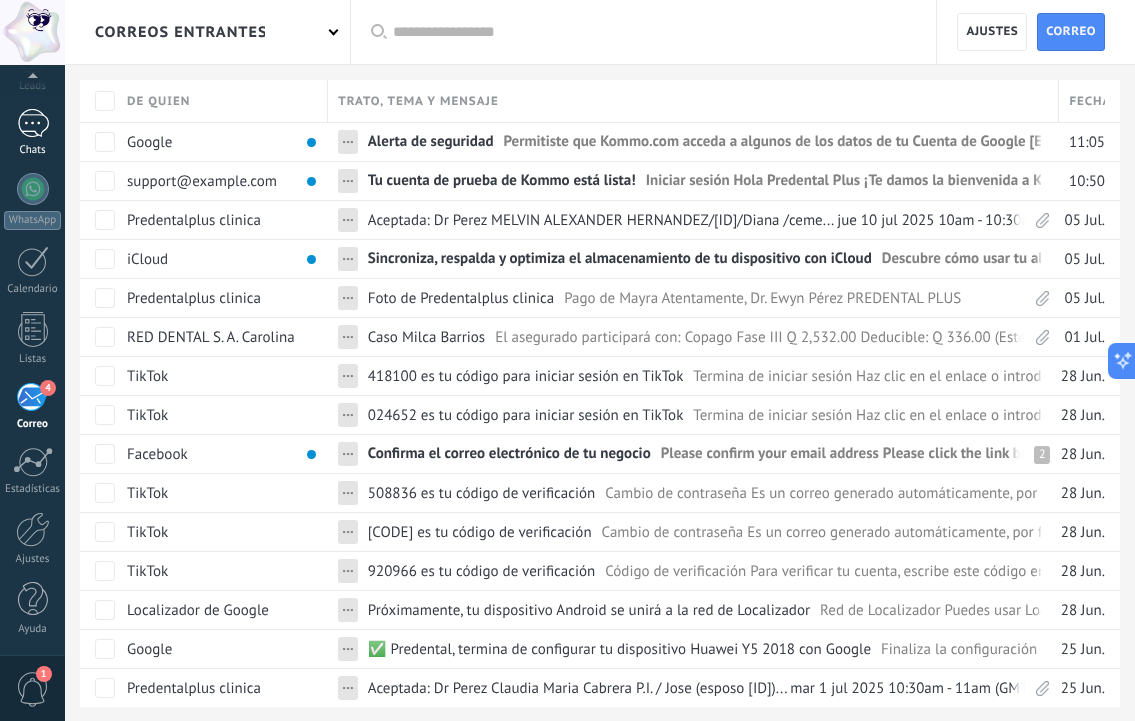 click at bounding box center [33, 123] 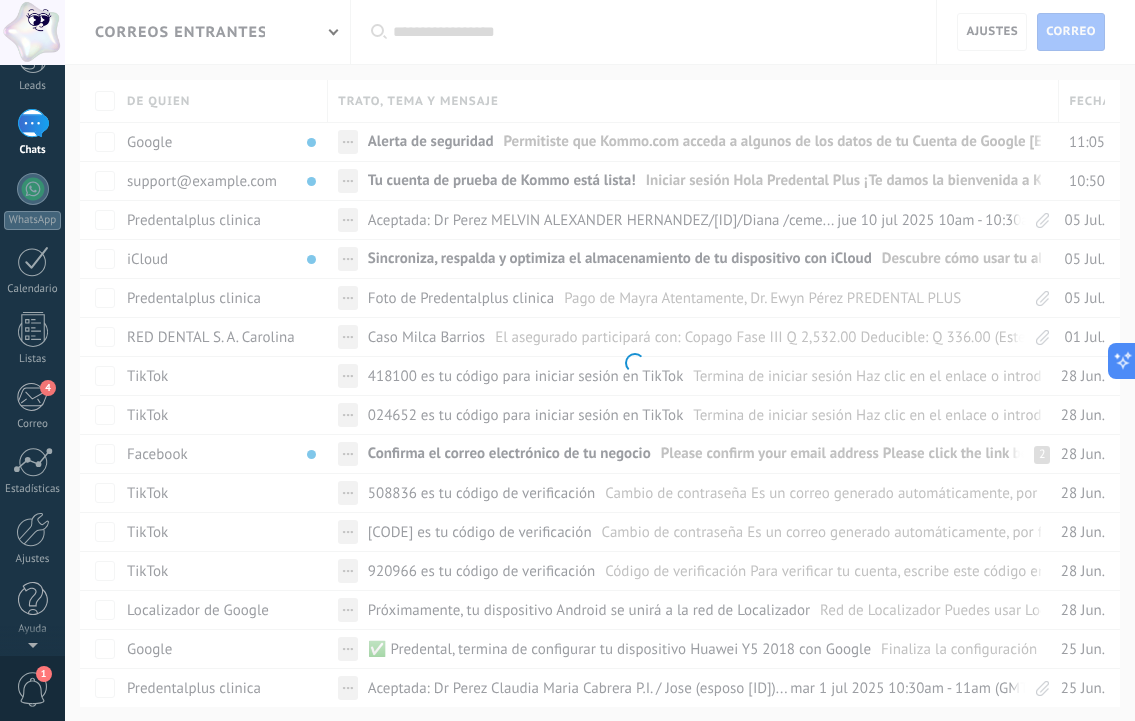 scroll, scrollTop: 0, scrollLeft: 0, axis: both 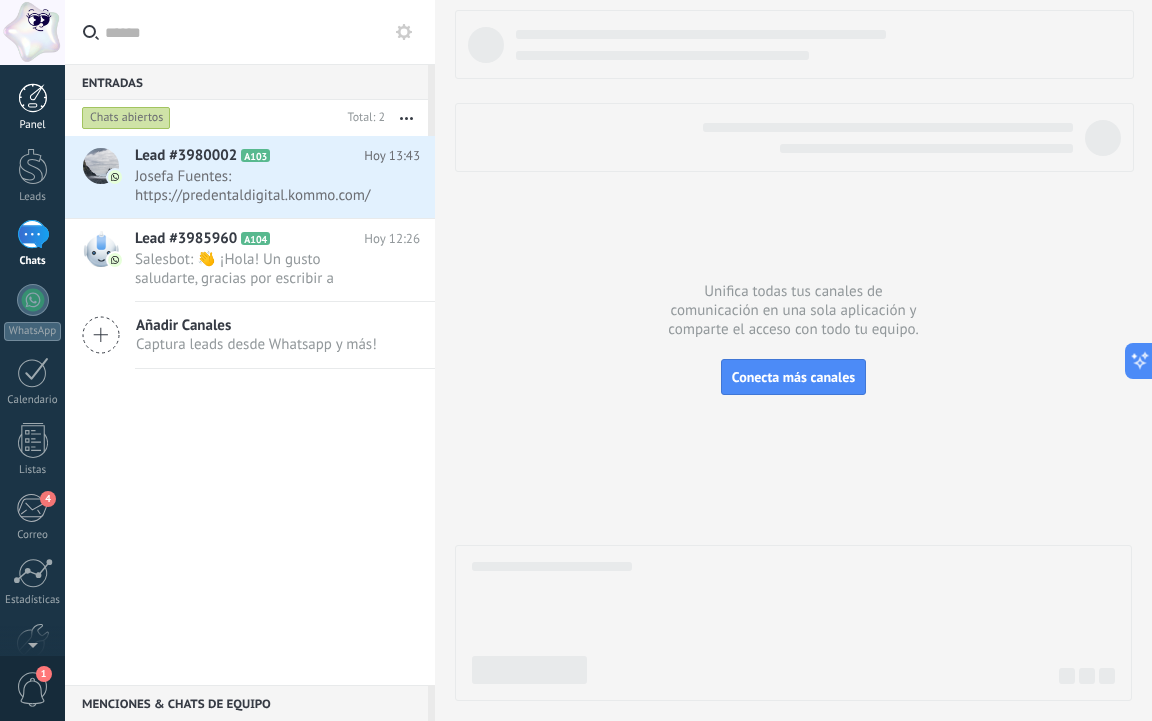 click at bounding box center (33, 98) 